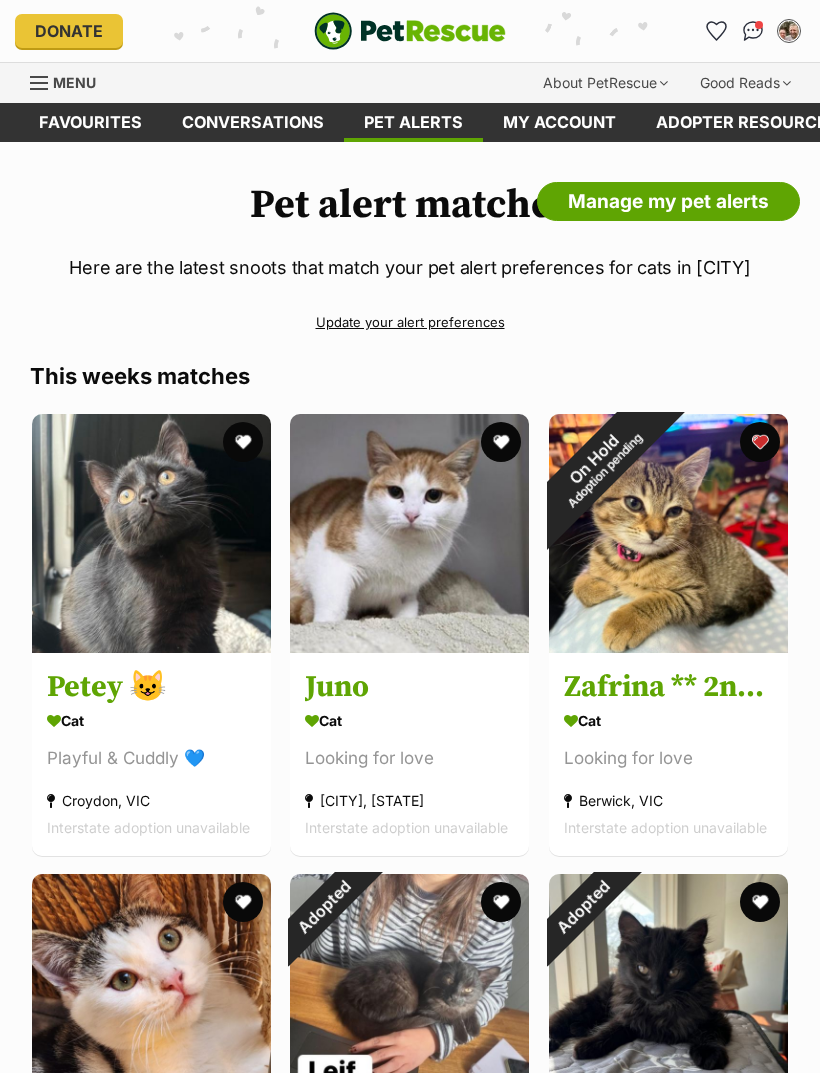 scroll, scrollTop: 5142, scrollLeft: 0, axis: vertical 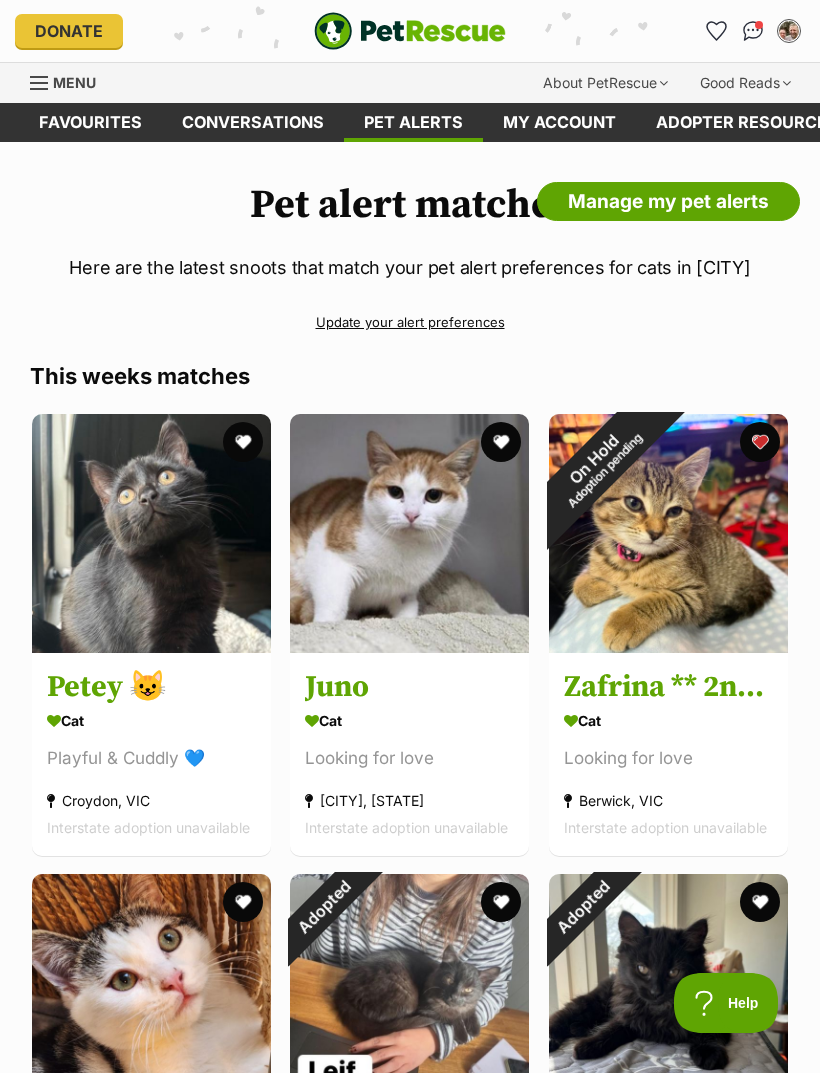 click on "Pet alerts" at bounding box center [413, 122] 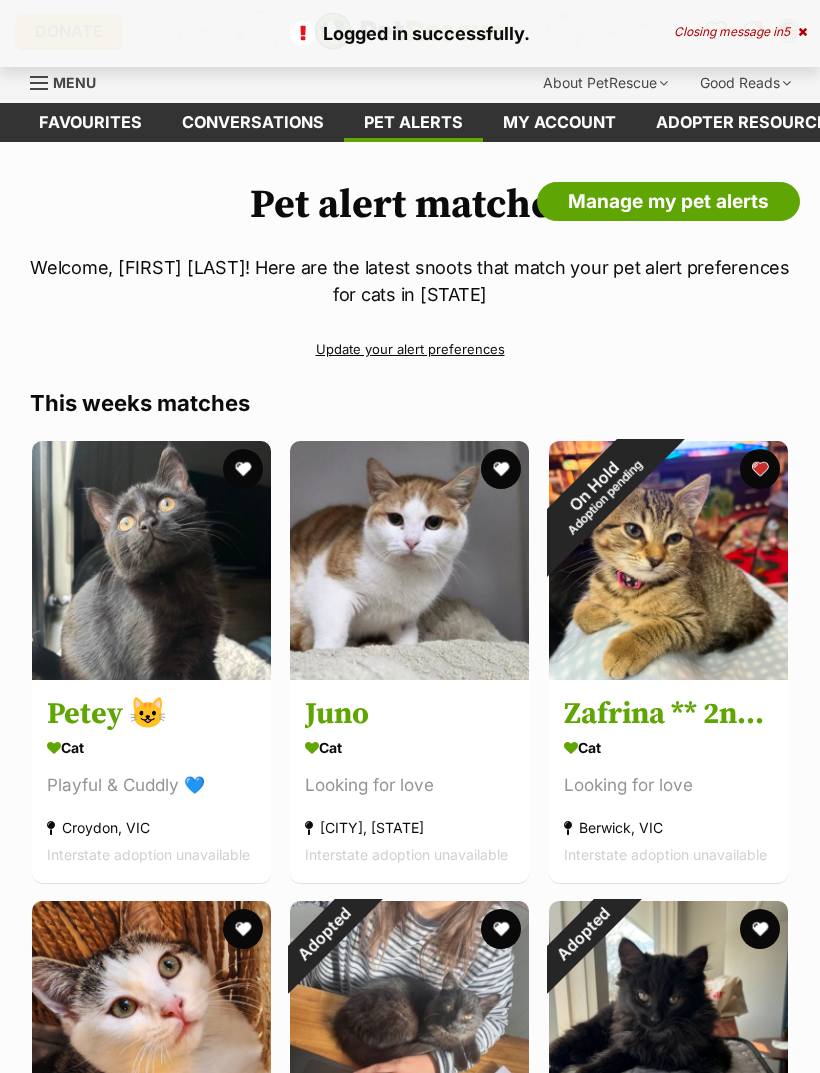 scroll, scrollTop: 0, scrollLeft: 0, axis: both 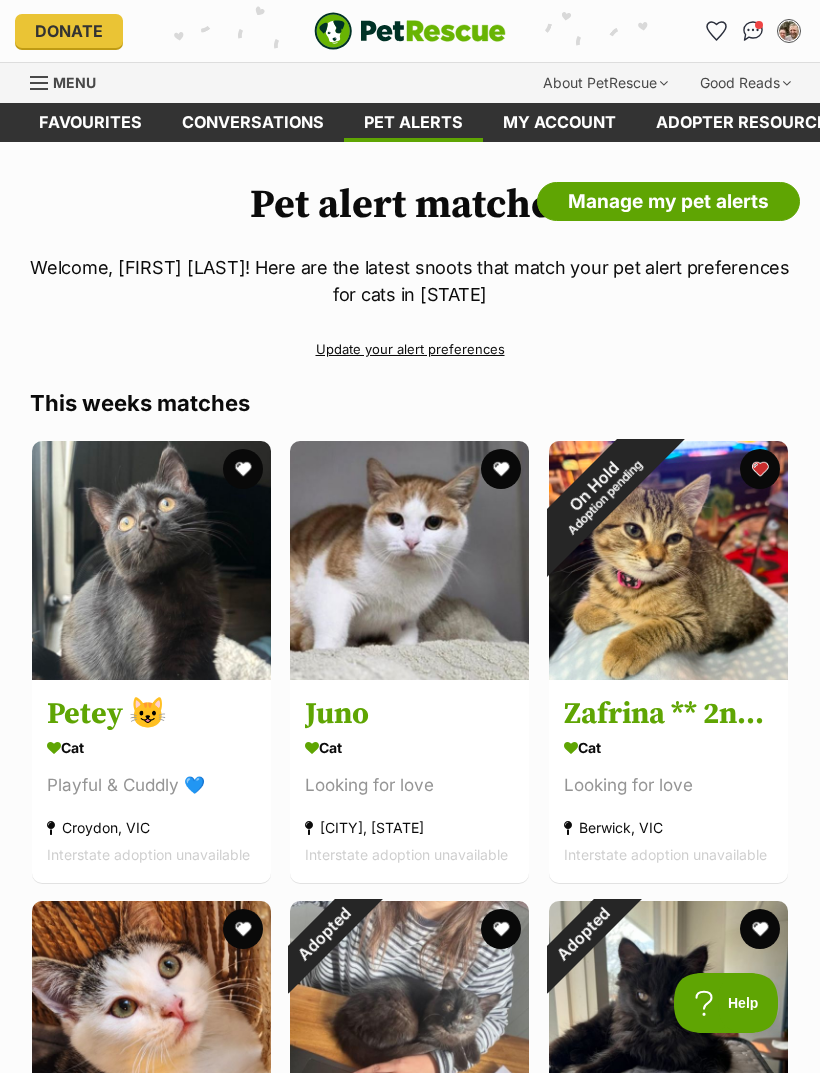 click on "Conversations" at bounding box center (253, 122) 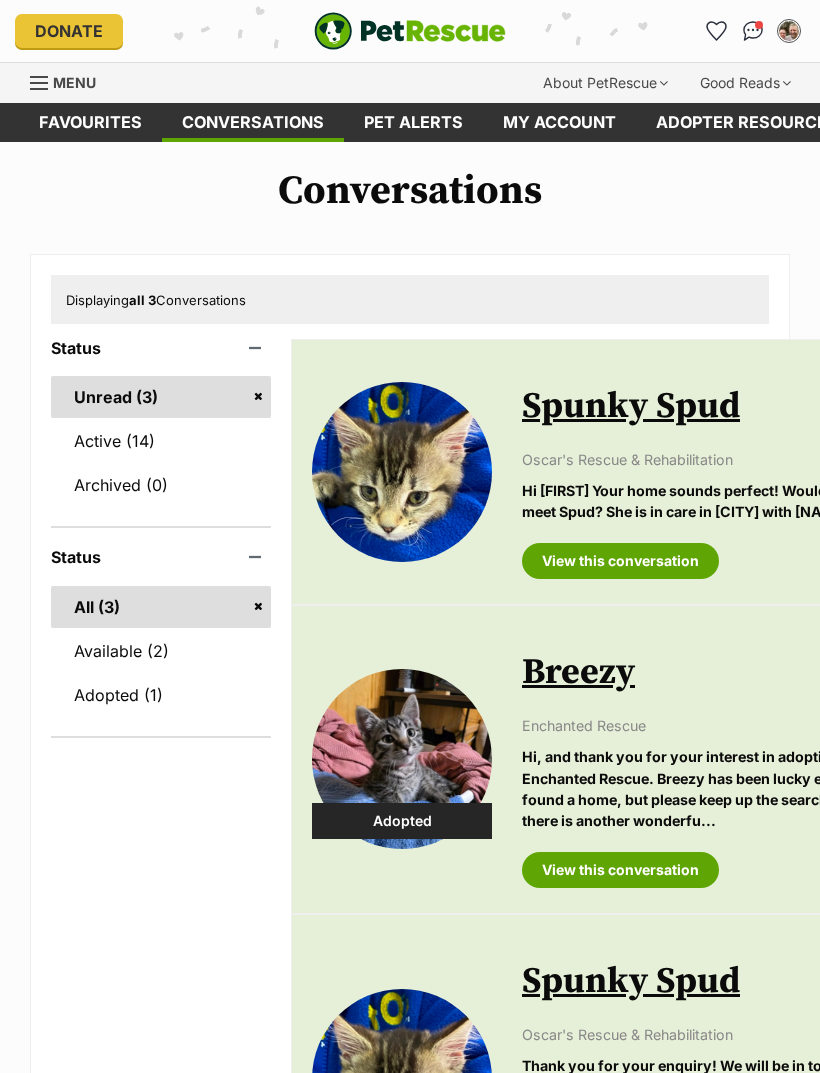 scroll, scrollTop: 0, scrollLeft: 0, axis: both 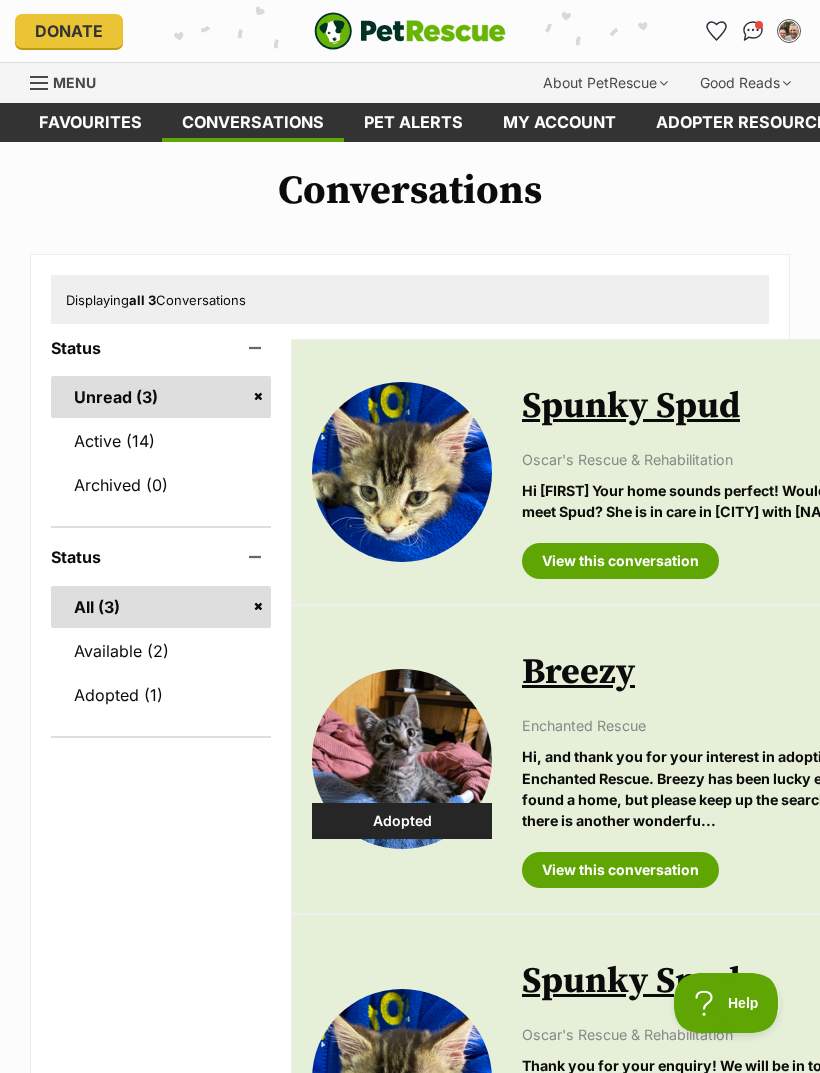 click on "View this conversation" at bounding box center (620, 561) 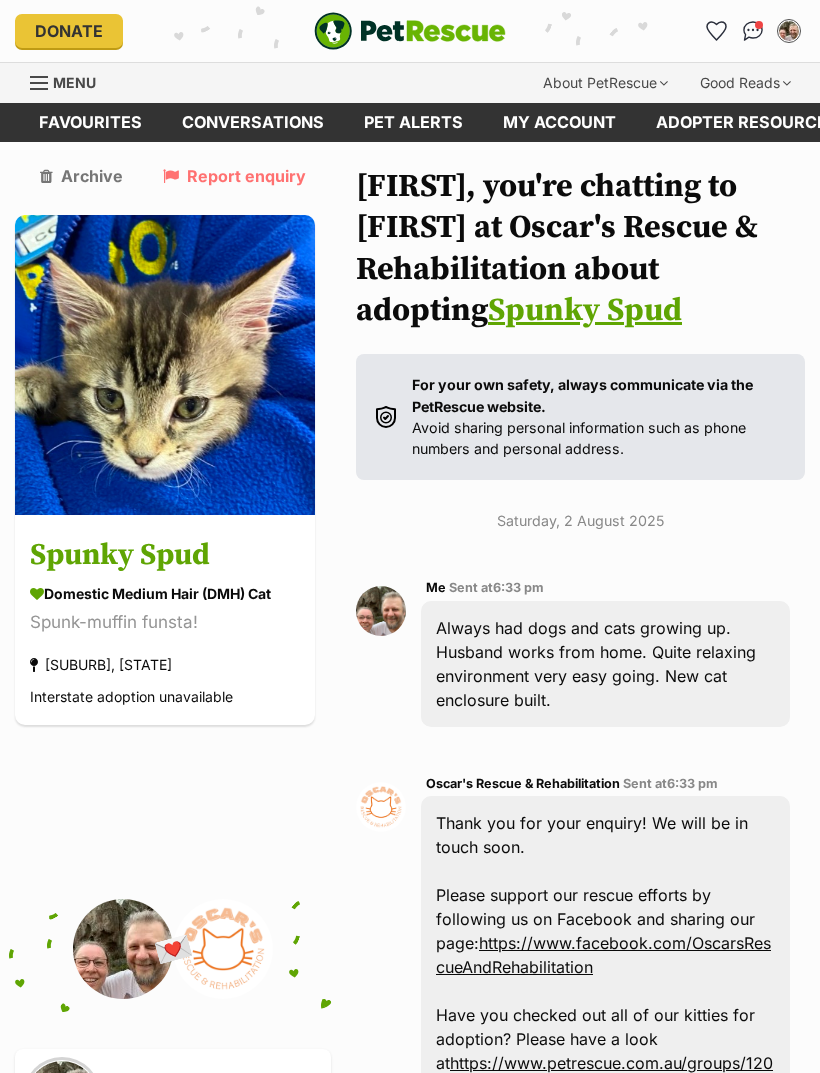 scroll, scrollTop: 417, scrollLeft: 0, axis: vertical 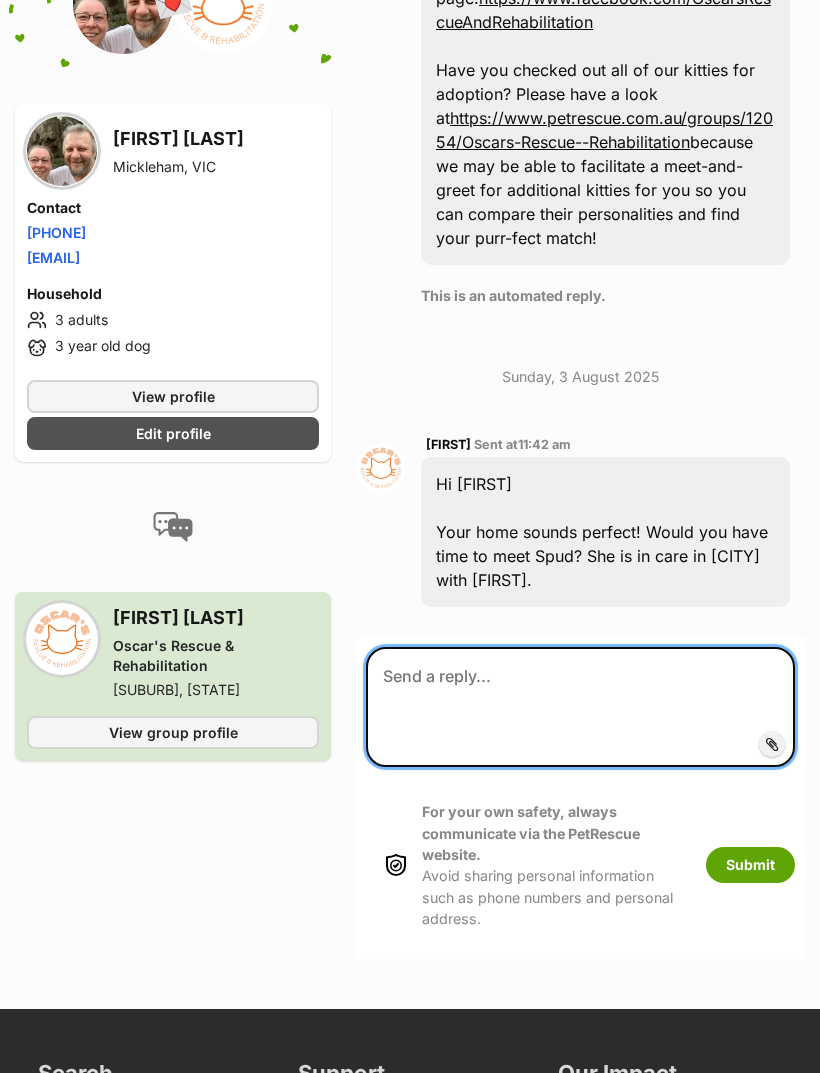 click at bounding box center (580, 707) 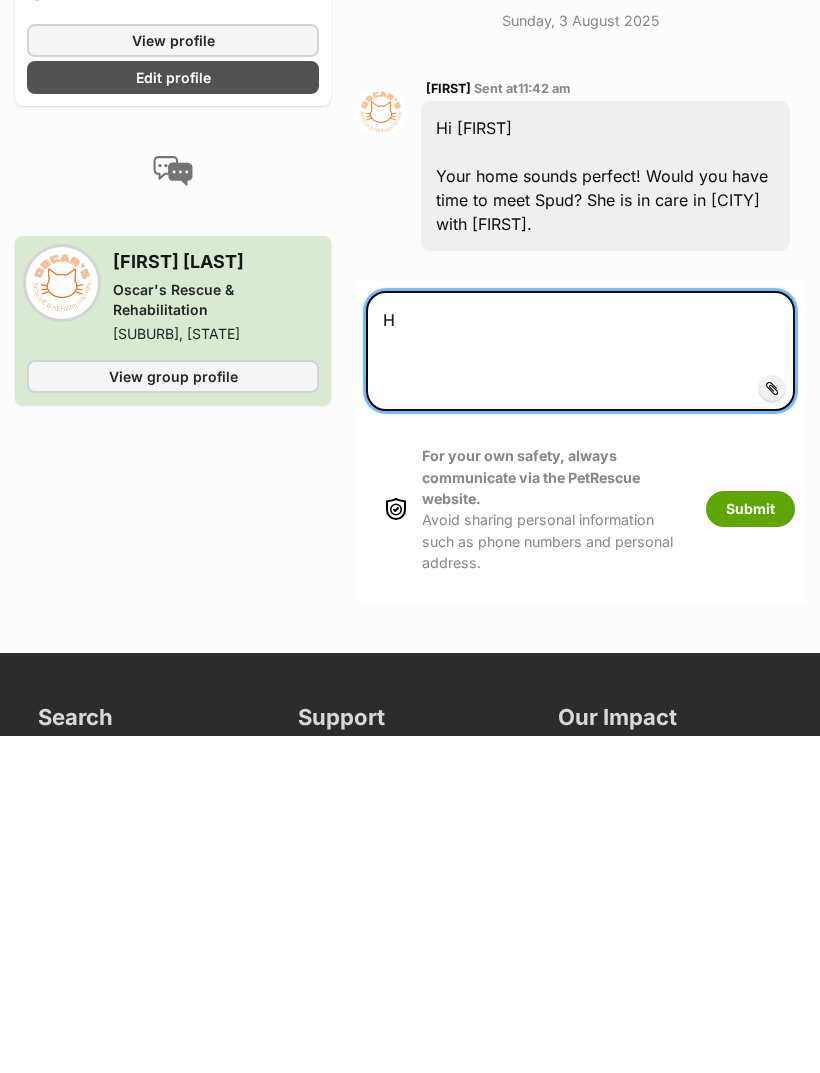 scroll, scrollTop: 965, scrollLeft: 0, axis: vertical 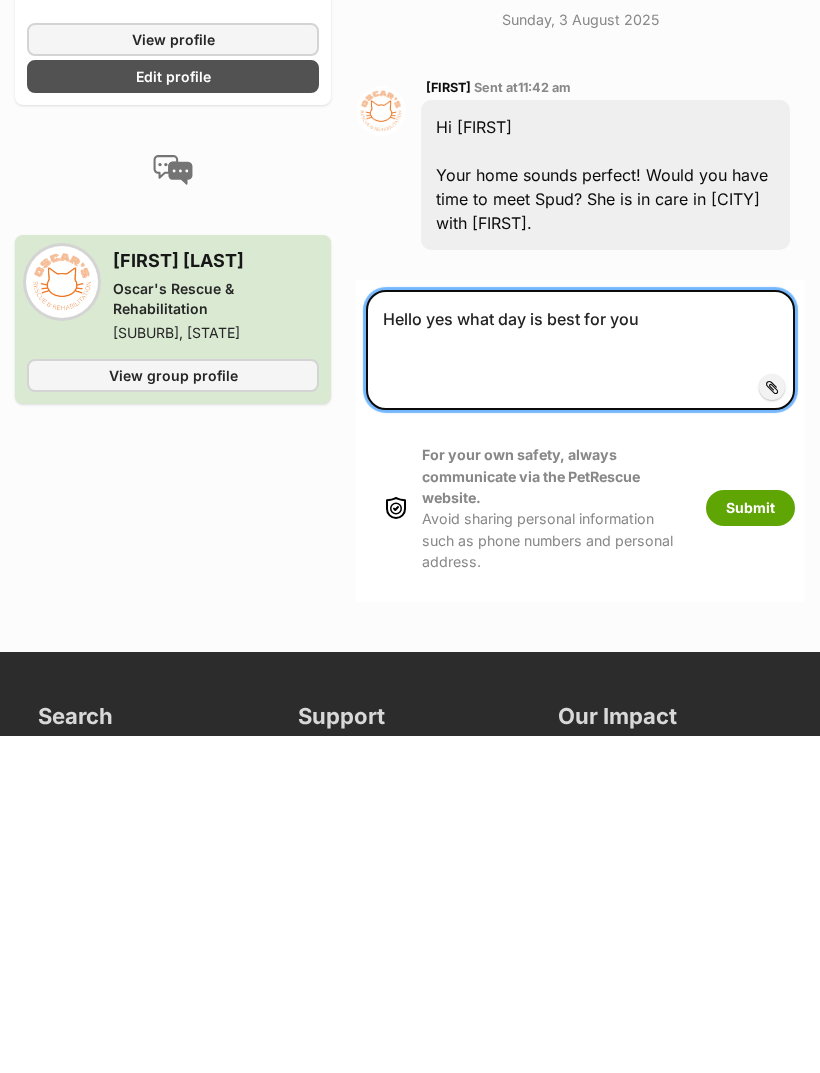 click on "Hello yes what day is best for you" at bounding box center (580, 687) 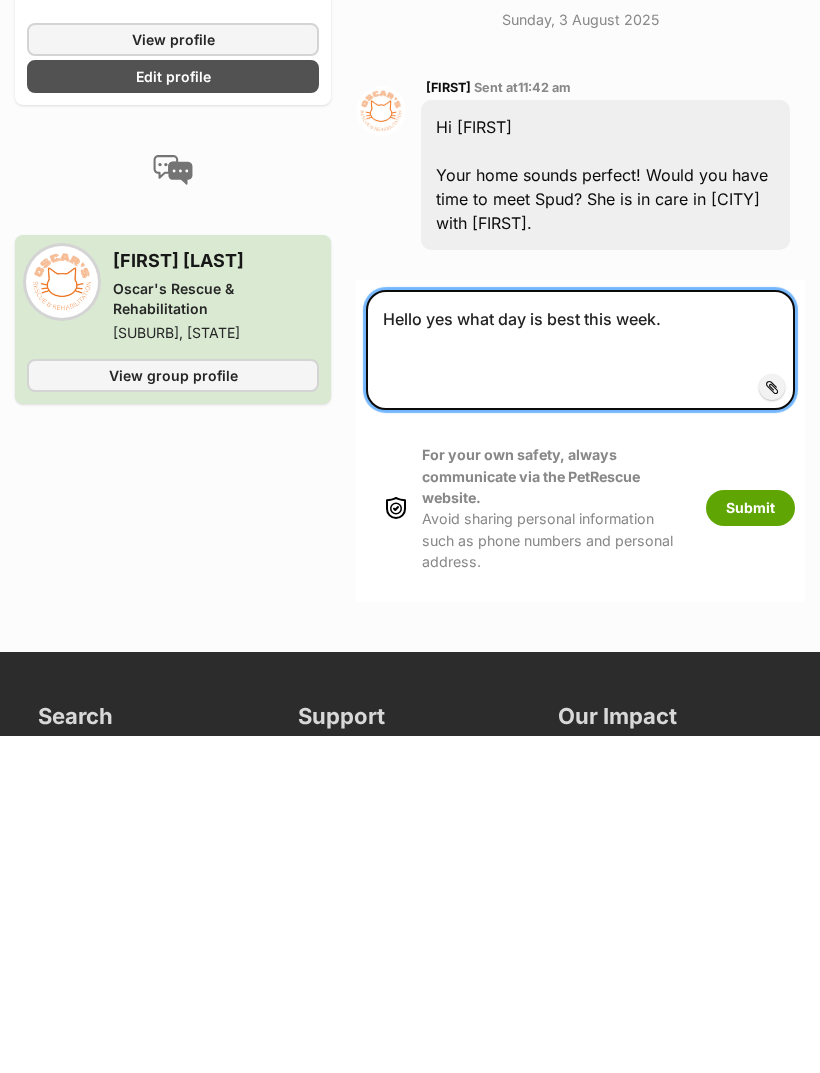 type on "Hello yes what day is best this week." 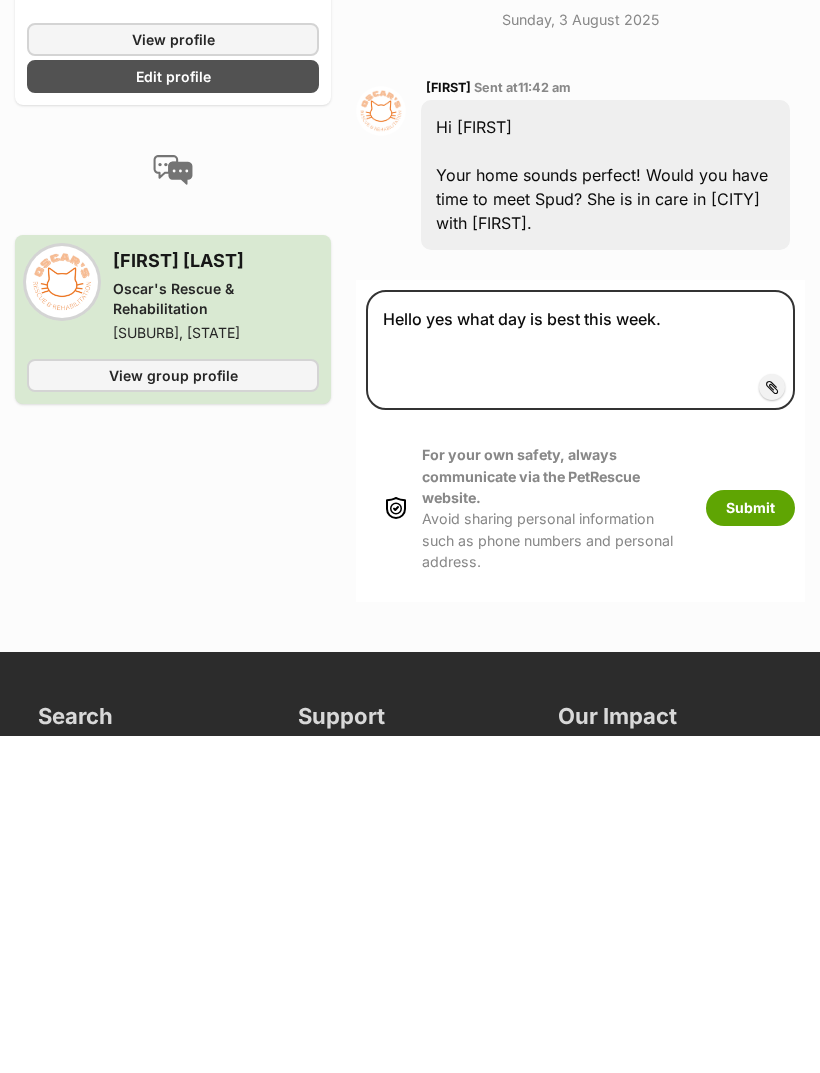 click on "Submit" at bounding box center [750, 845] 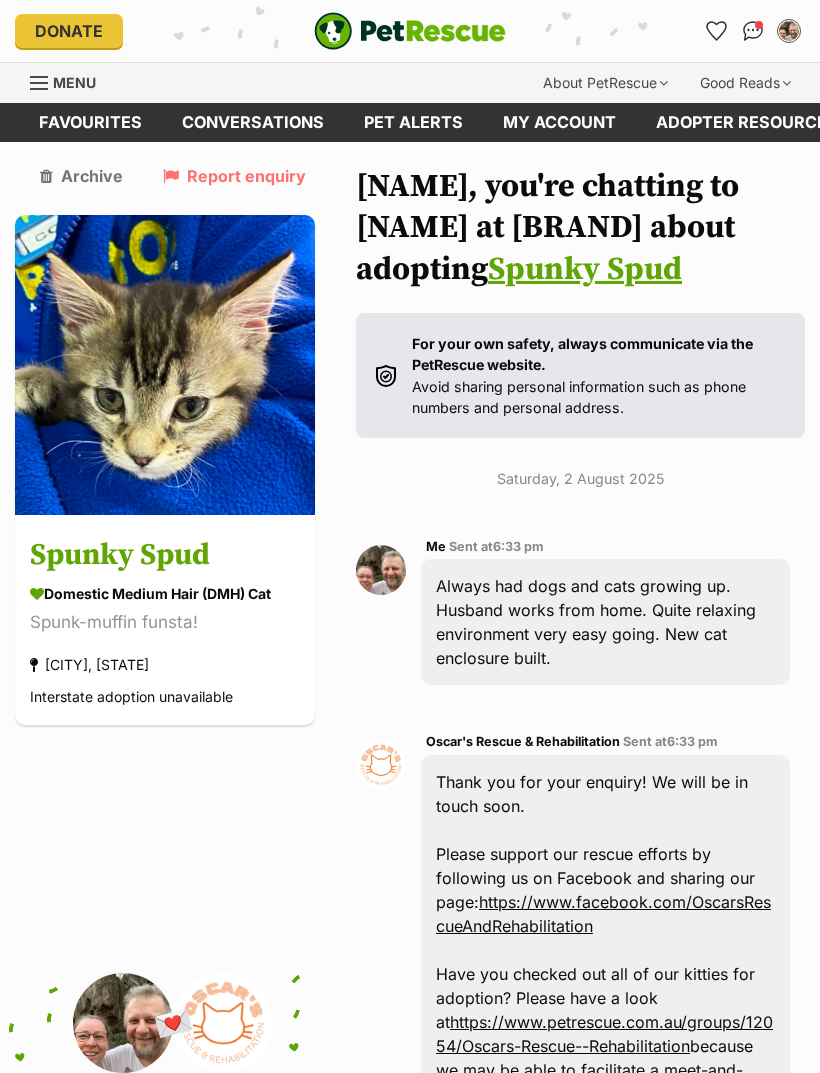 scroll, scrollTop: 0, scrollLeft: 0, axis: both 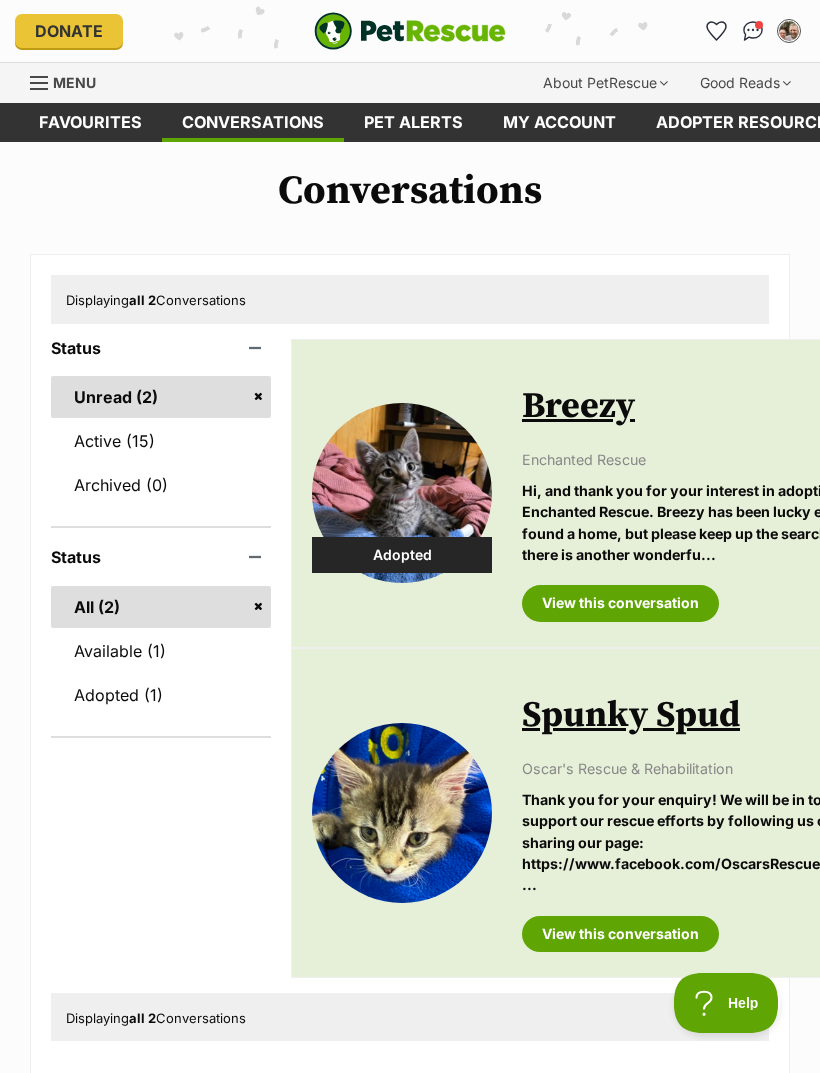 click on "Active (15)" at bounding box center [161, 441] 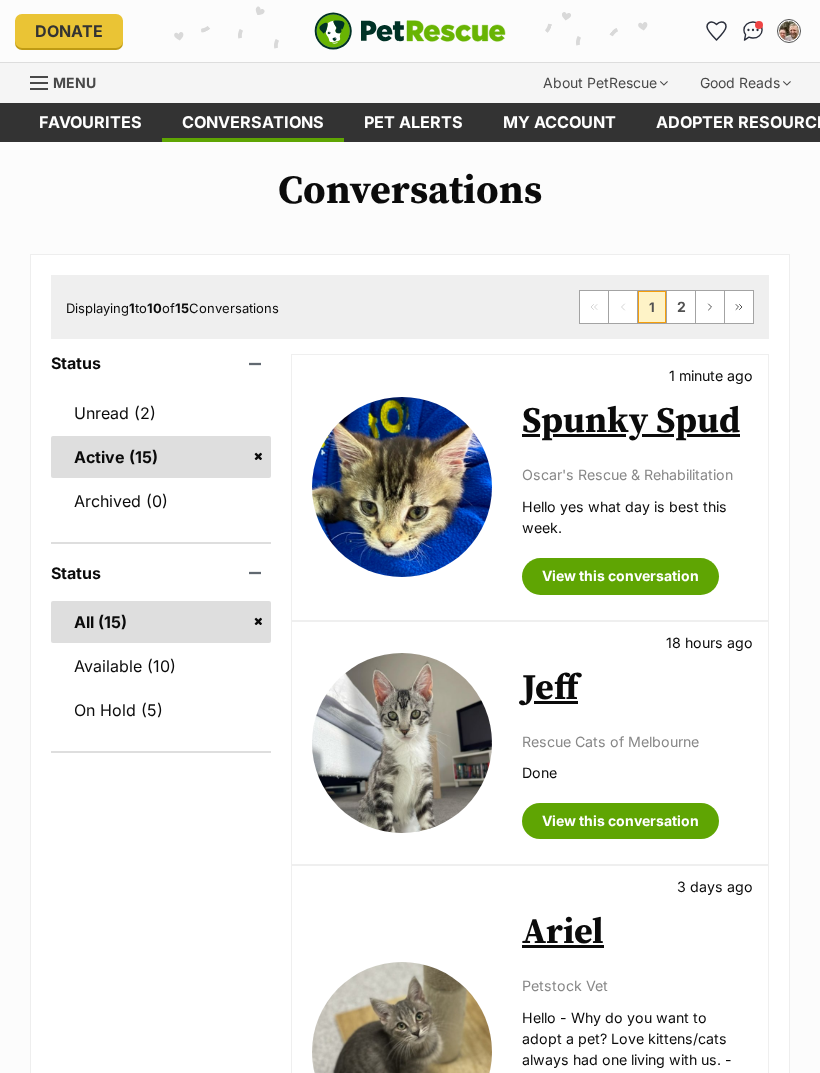 scroll, scrollTop: 0, scrollLeft: 0, axis: both 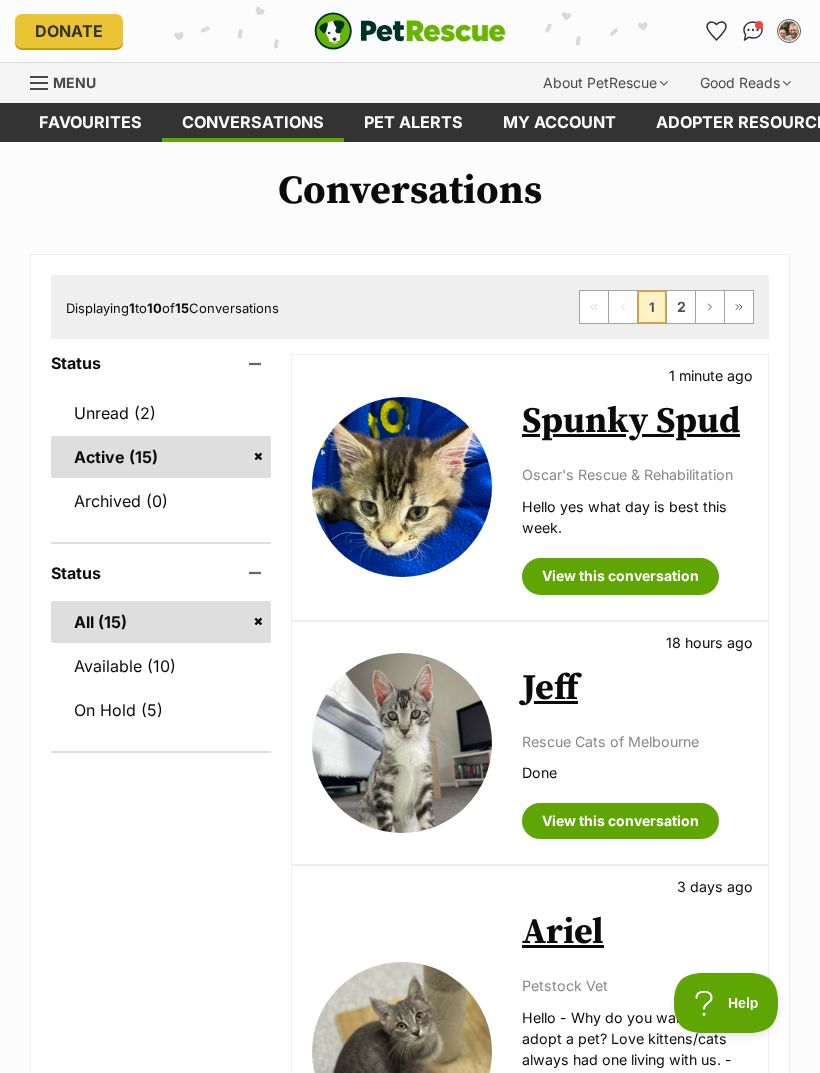 click on "Spunky Spud" at bounding box center (631, 421) 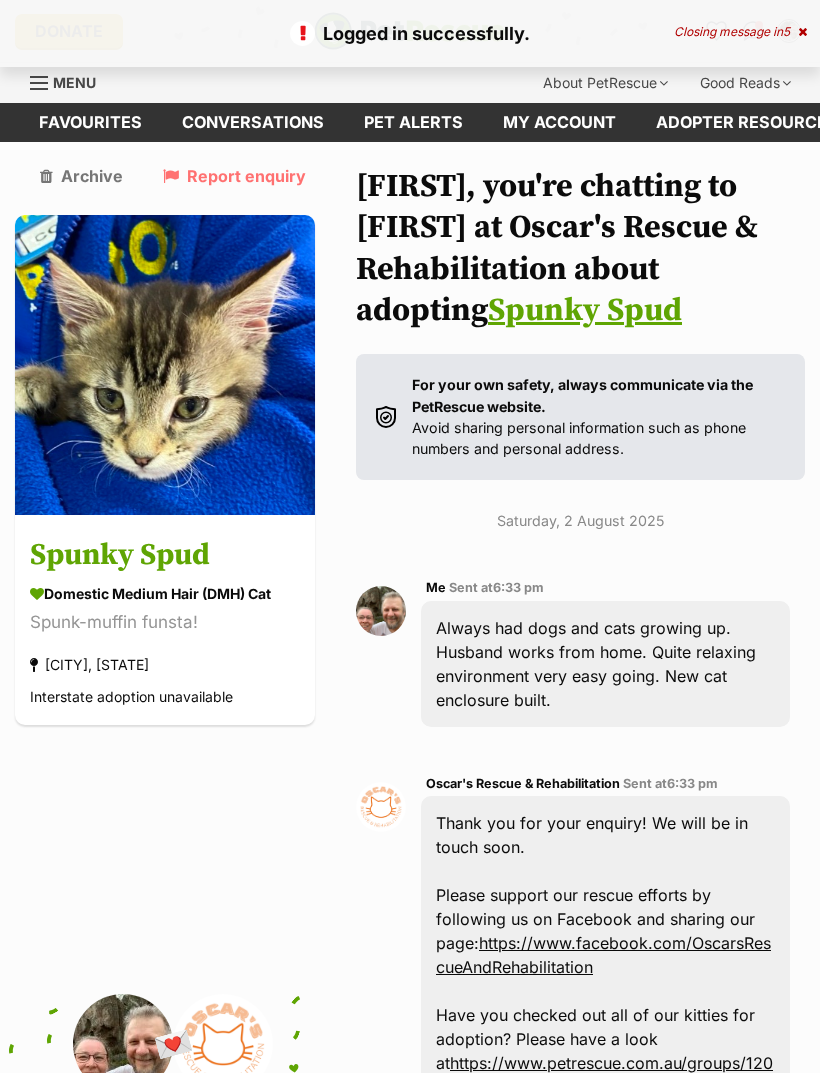 scroll, scrollTop: 49, scrollLeft: 0, axis: vertical 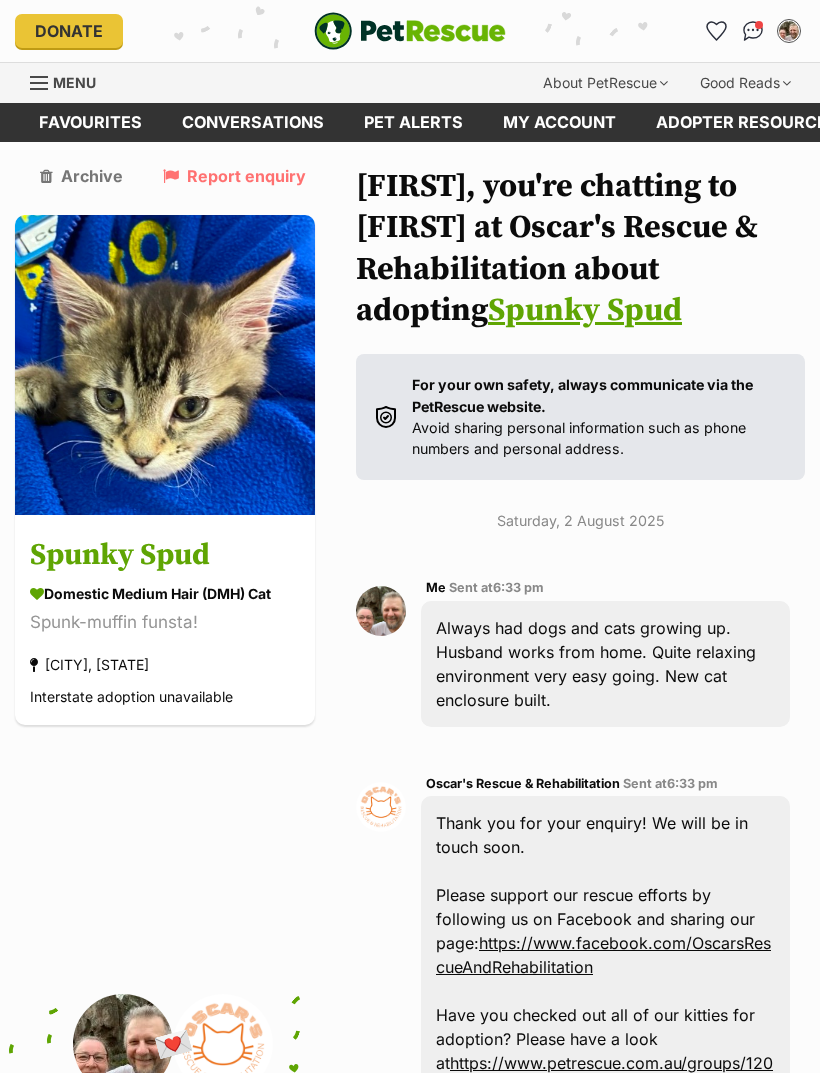 click on "Conversations" at bounding box center (253, 122) 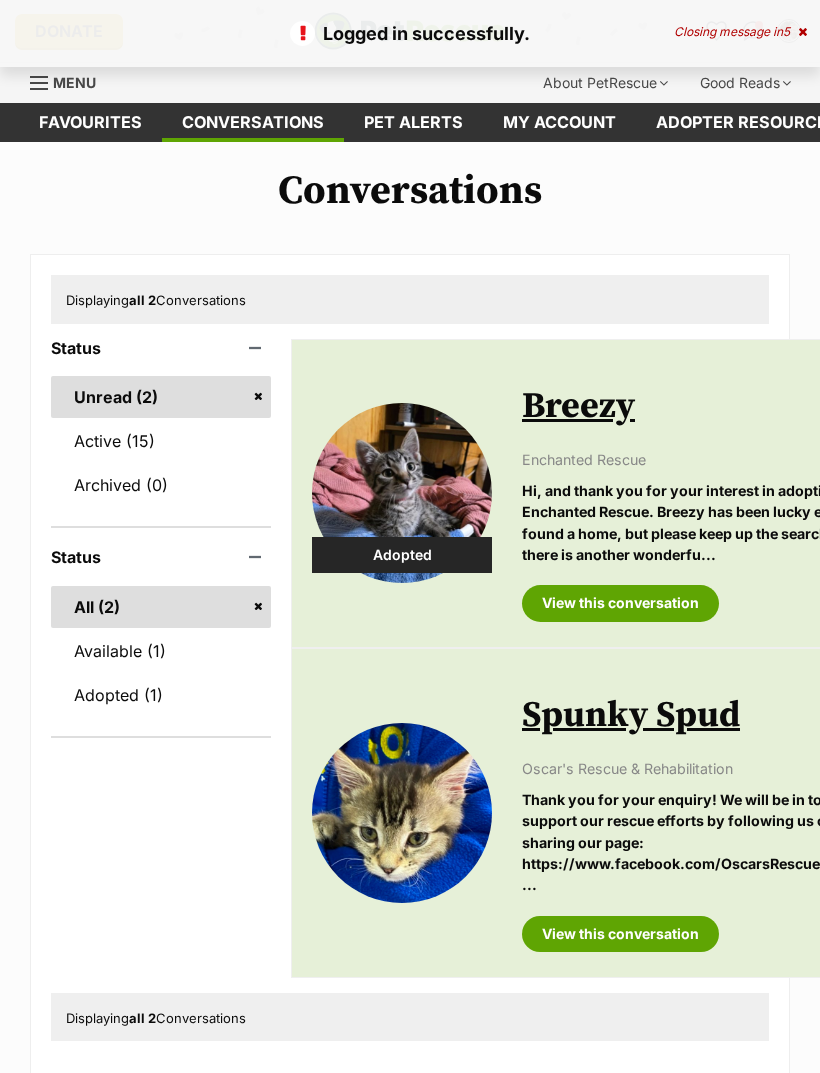 scroll, scrollTop: 0, scrollLeft: 0, axis: both 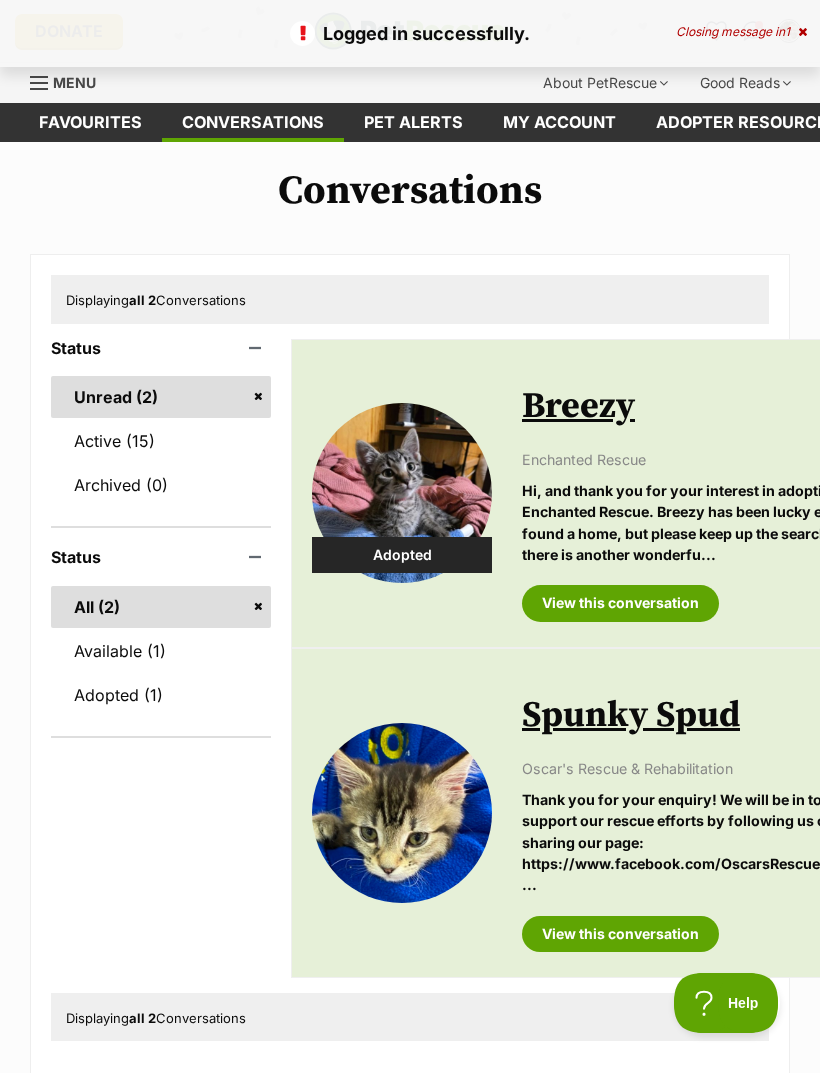 click on "Active (15)" at bounding box center (161, 441) 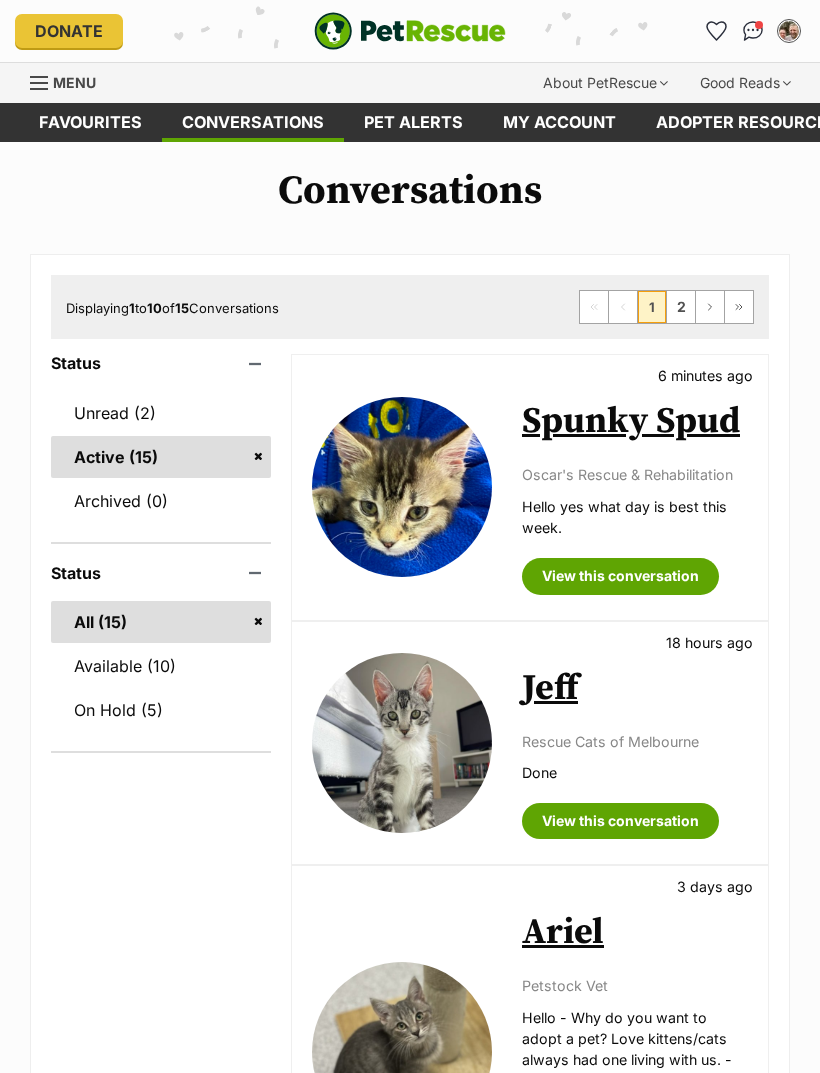 scroll, scrollTop: 0, scrollLeft: 0, axis: both 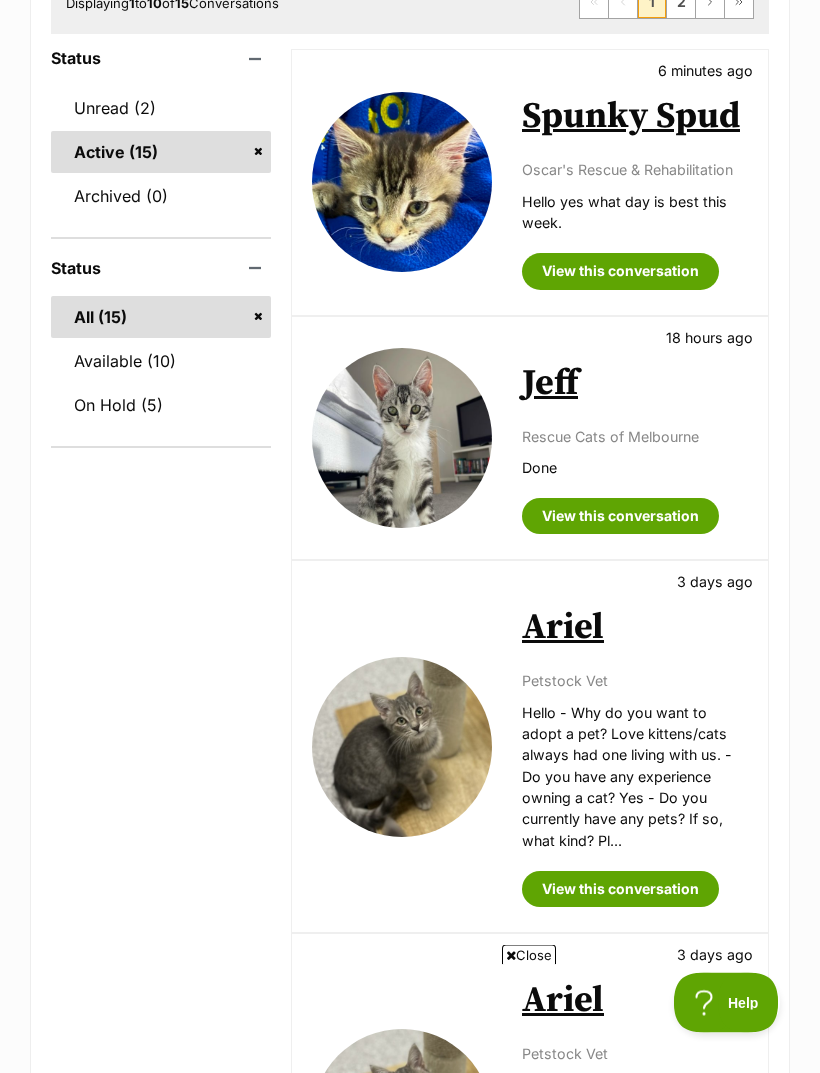 click on "View this conversation" at bounding box center [620, 890] 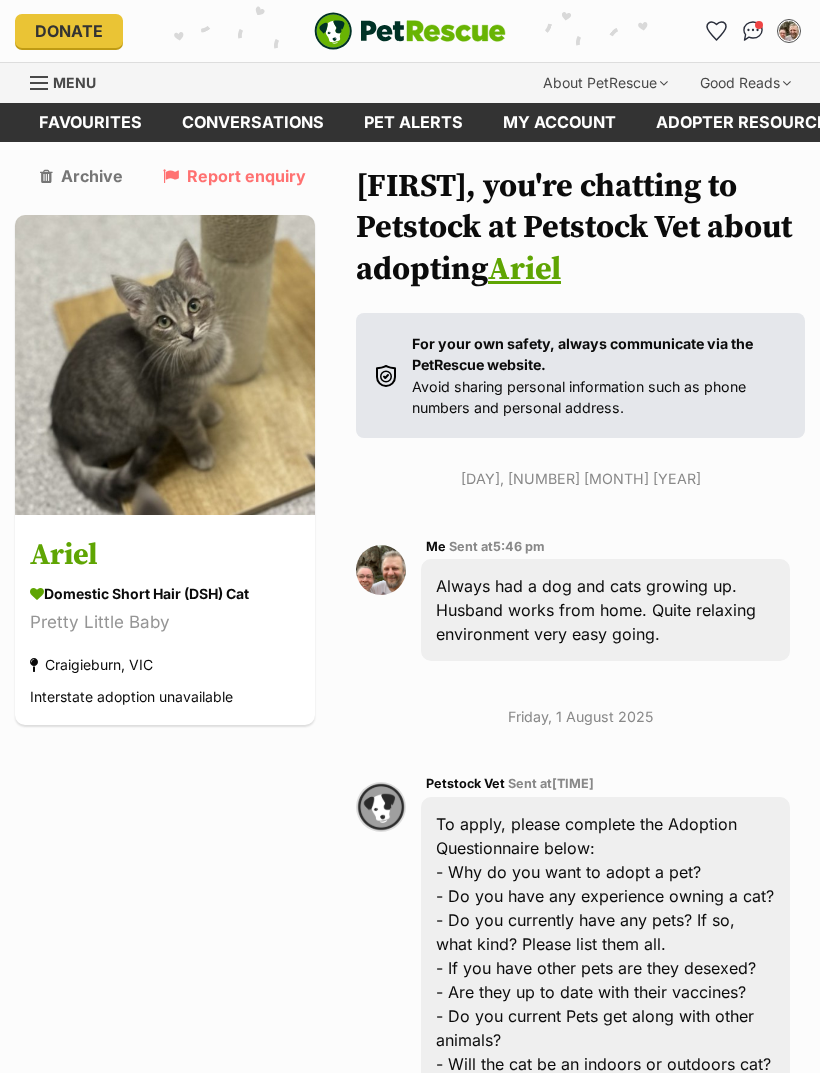 scroll, scrollTop: 20, scrollLeft: 0, axis: vertical 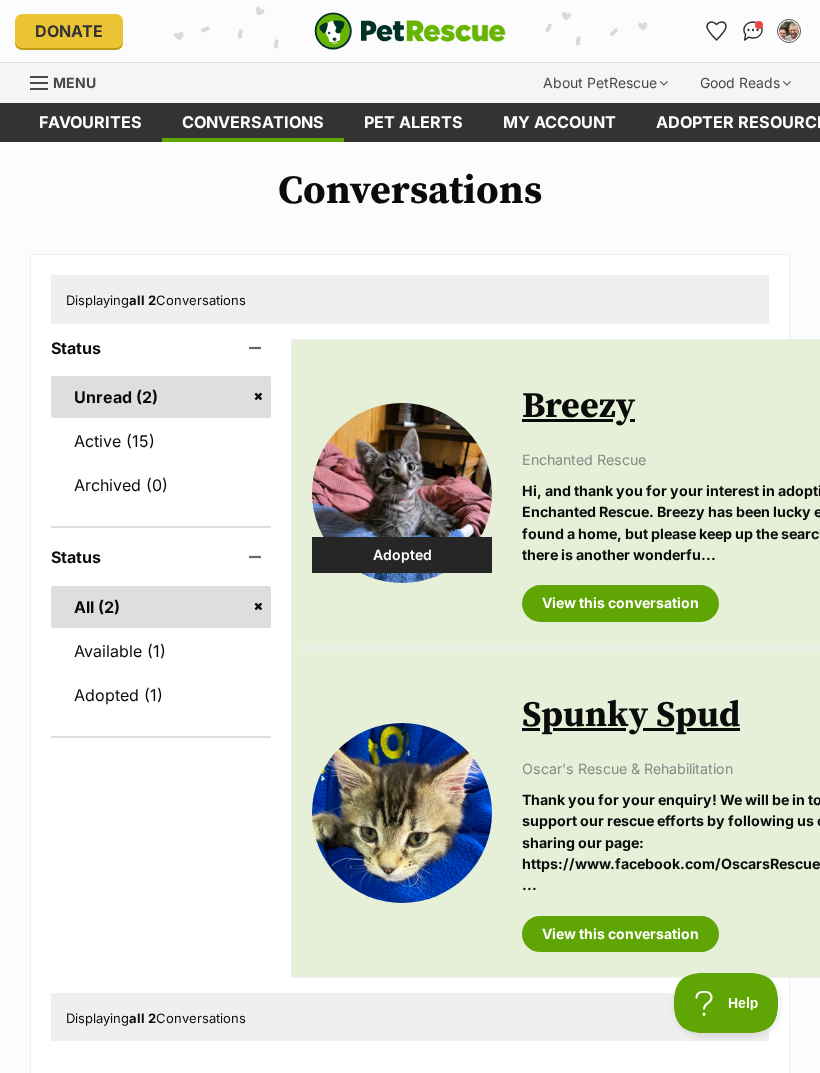 click on "Active (15)" at bounding box center (161, 441) 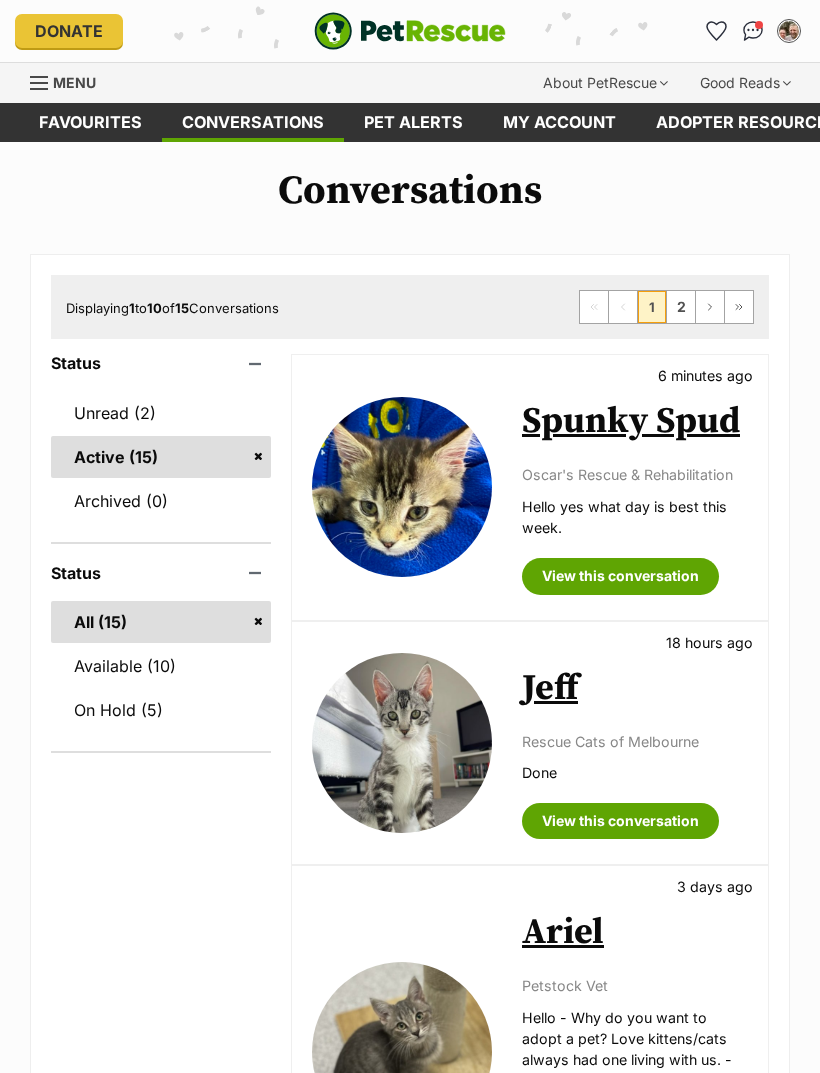 scroll, scrollTop: 0, scrollLeft: 0, axis: both 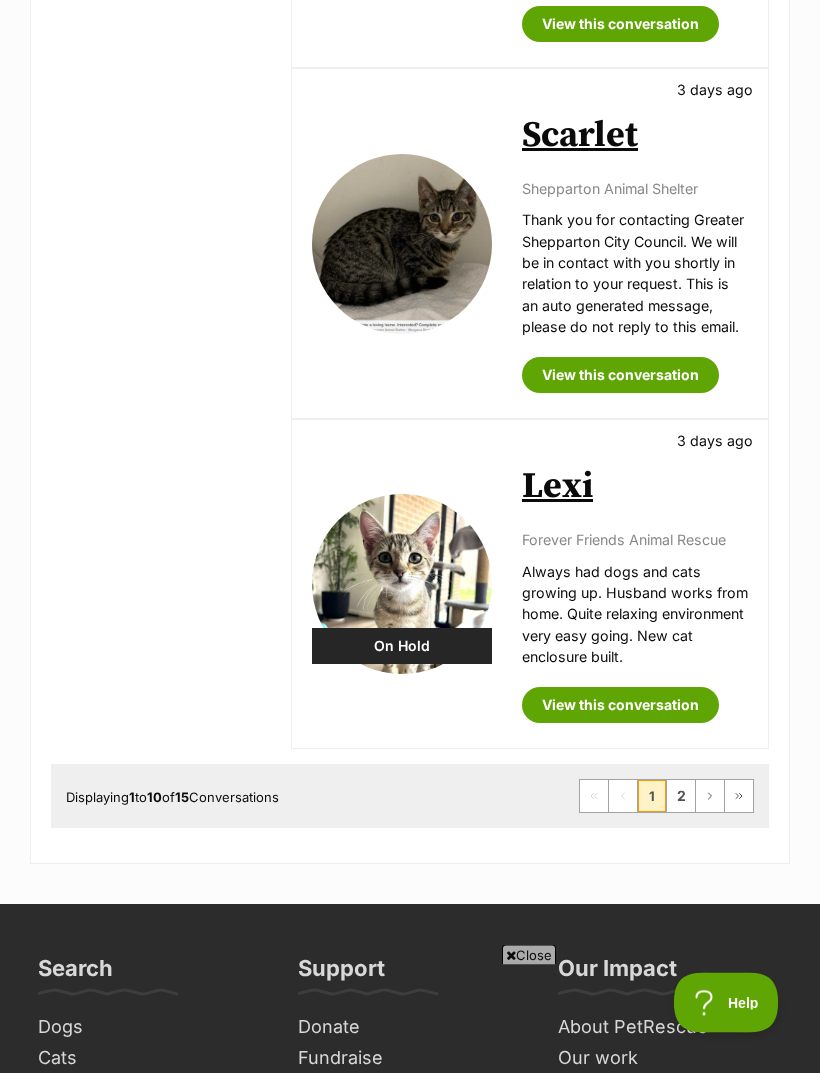 click on "2" at bounding box center [681, 797] 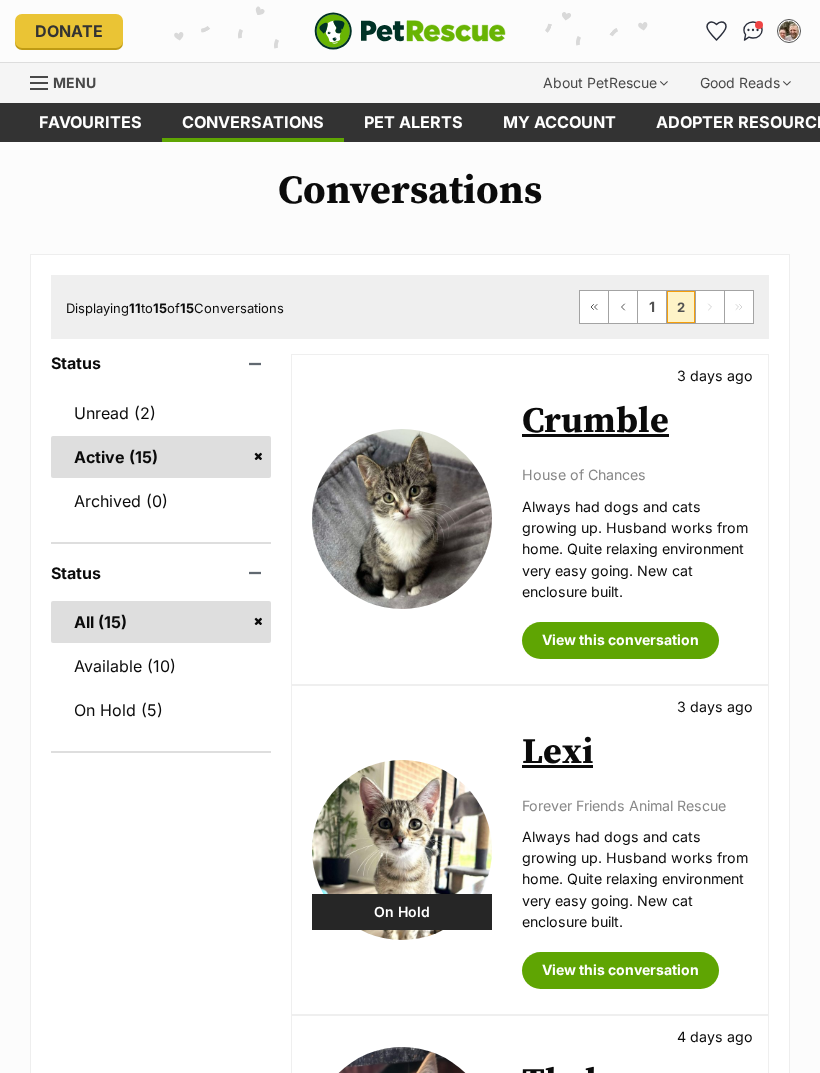 scroll, scrollTop: 0, scrollLeft: 0, axis: both 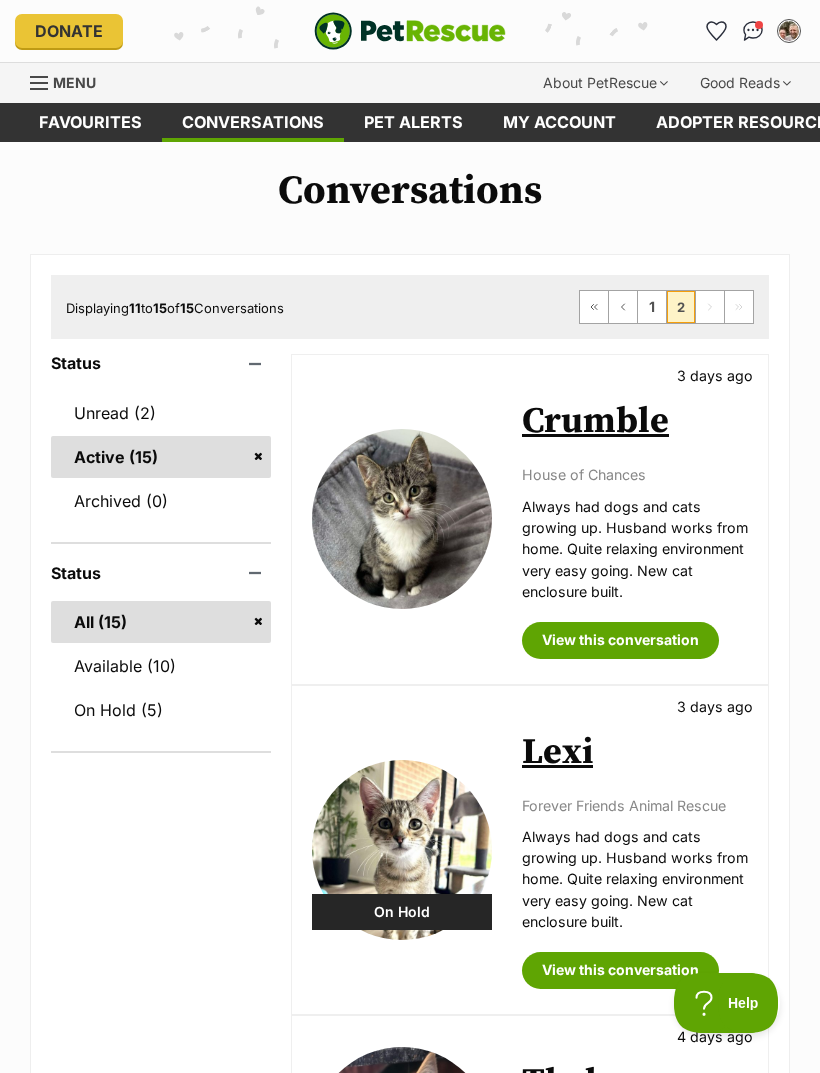 click on "1" at bounding box center [652, 307] 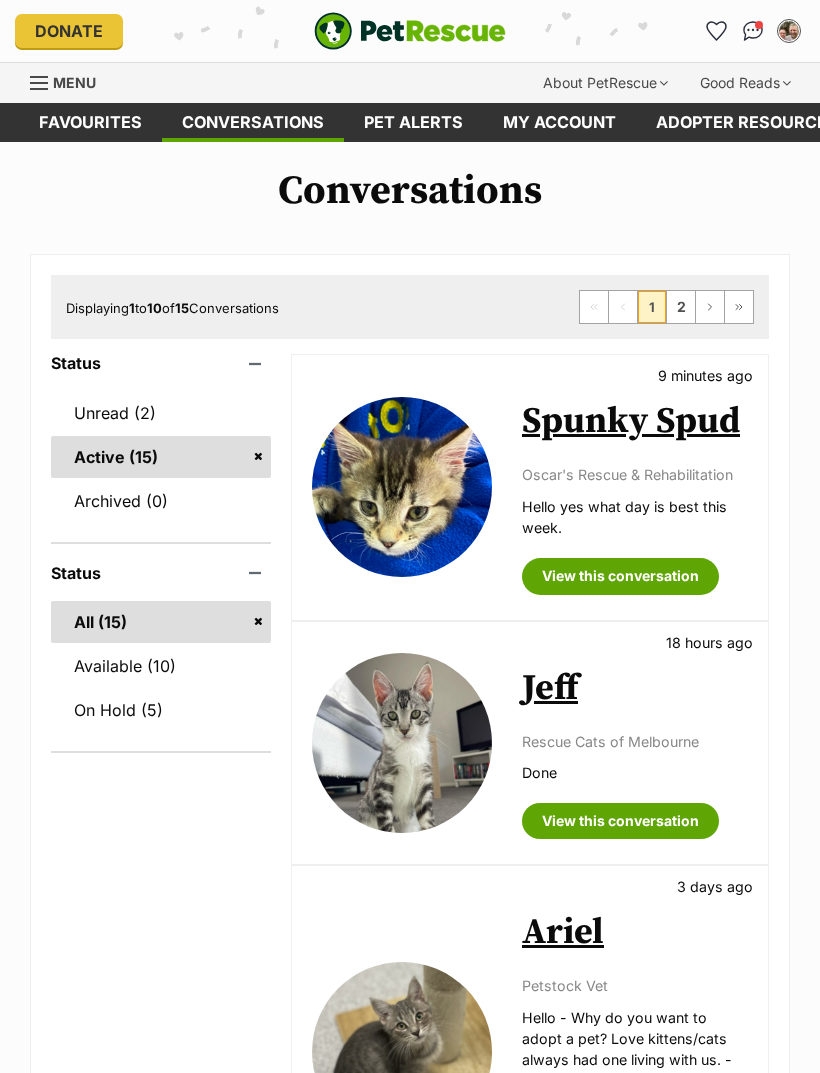 scroll, scrollTop: 0, scrollLeft: 0, axis: both 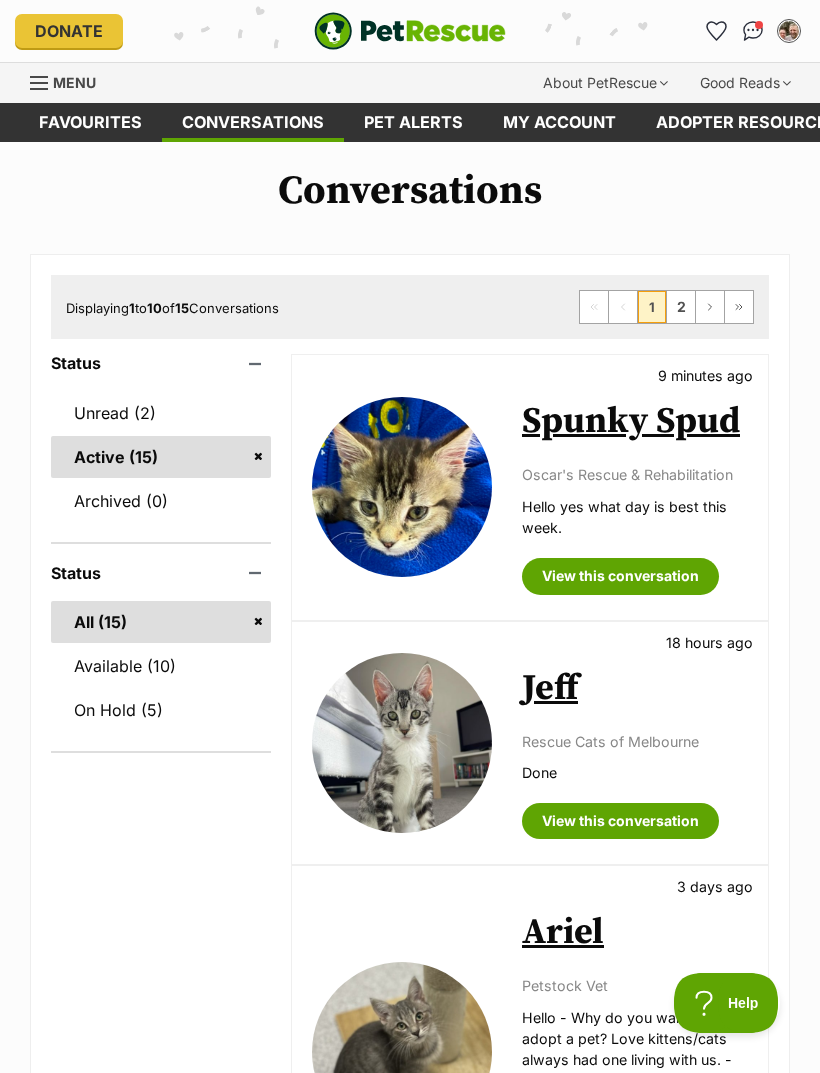 click on "Spunky Spud" at bounding box center (631, 421) 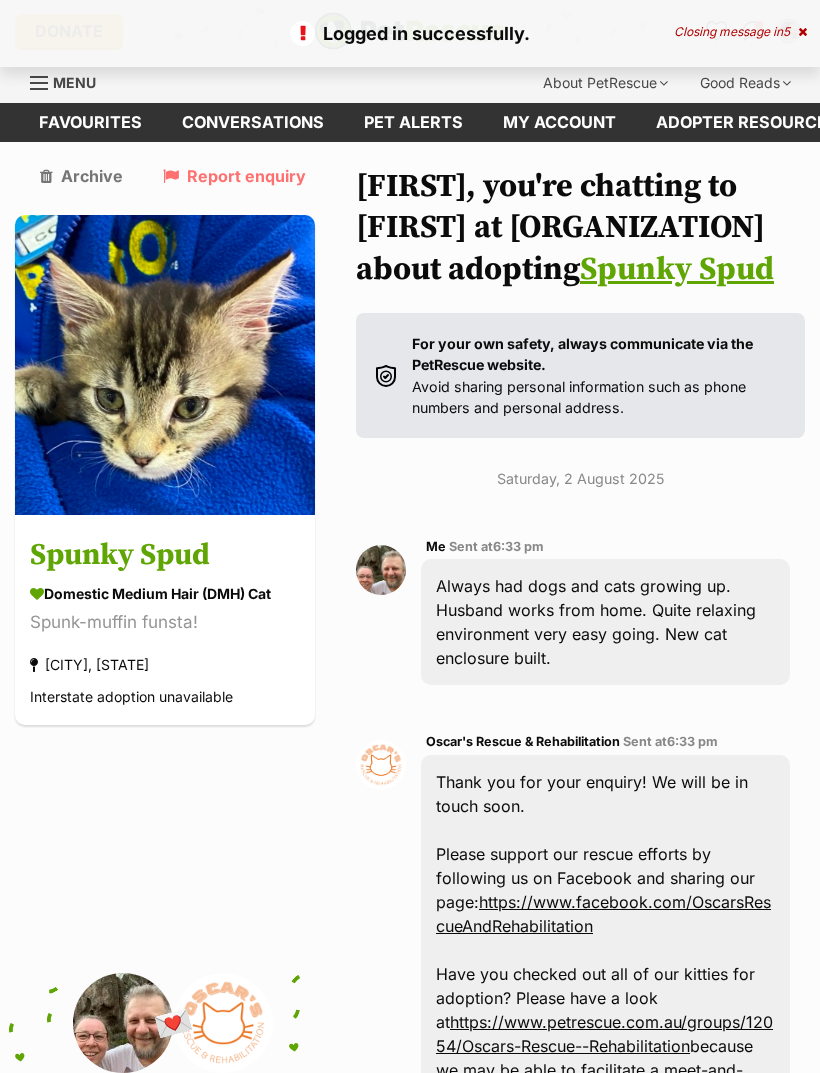 scroll, scrollTop: 12, scrollLeft: 0, axis: vertical 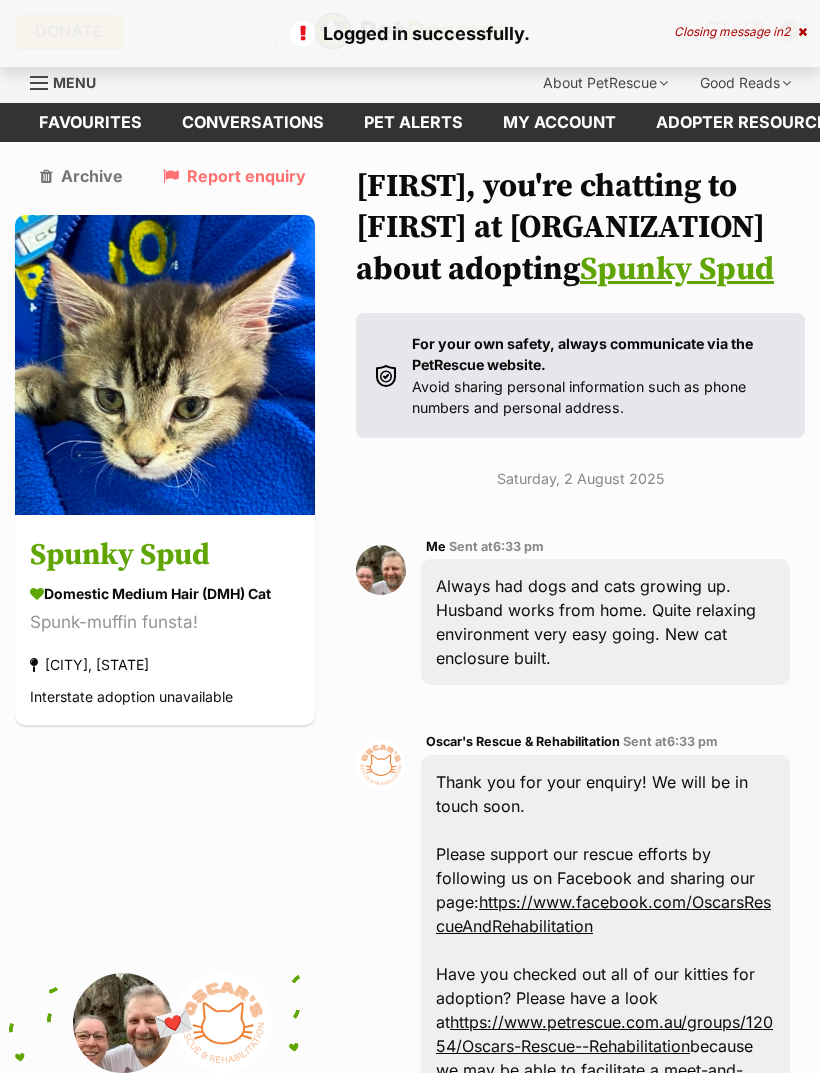 click on "Domestic Medium Hair (DMH) Cat" at bounding box center [165, 593] 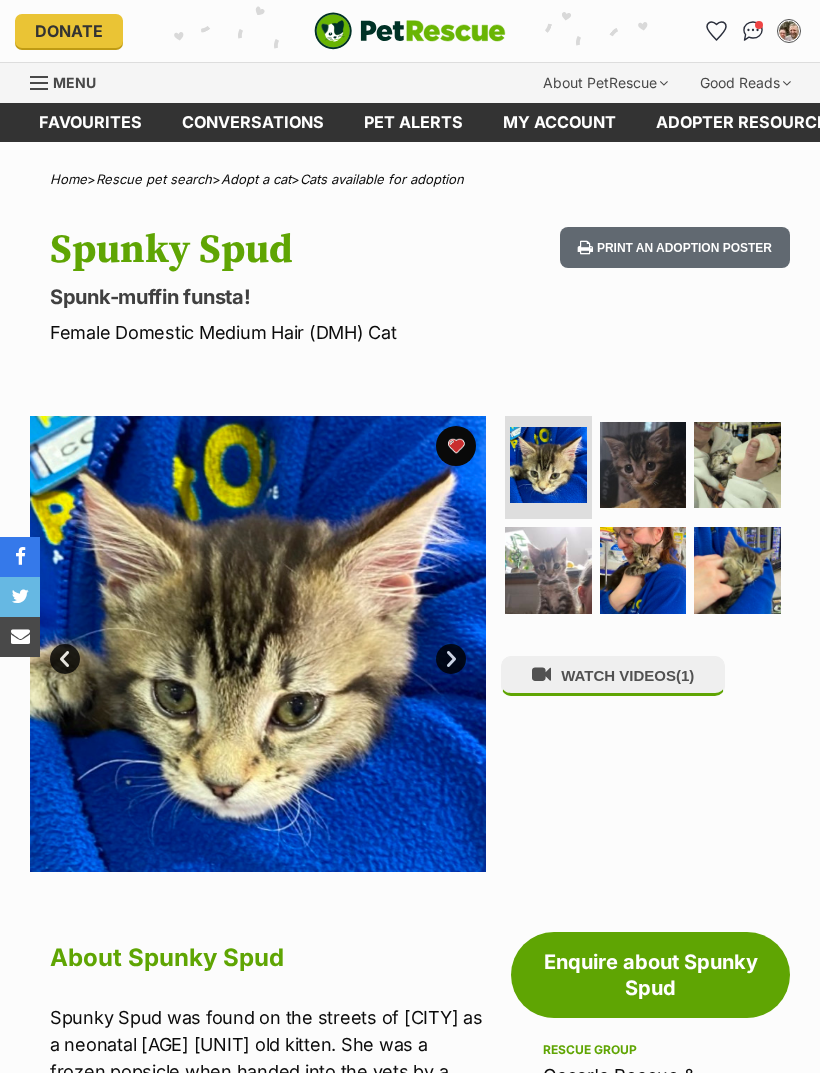 scroll, scrollTop: 0, scrollLeft: 0, axis: both 